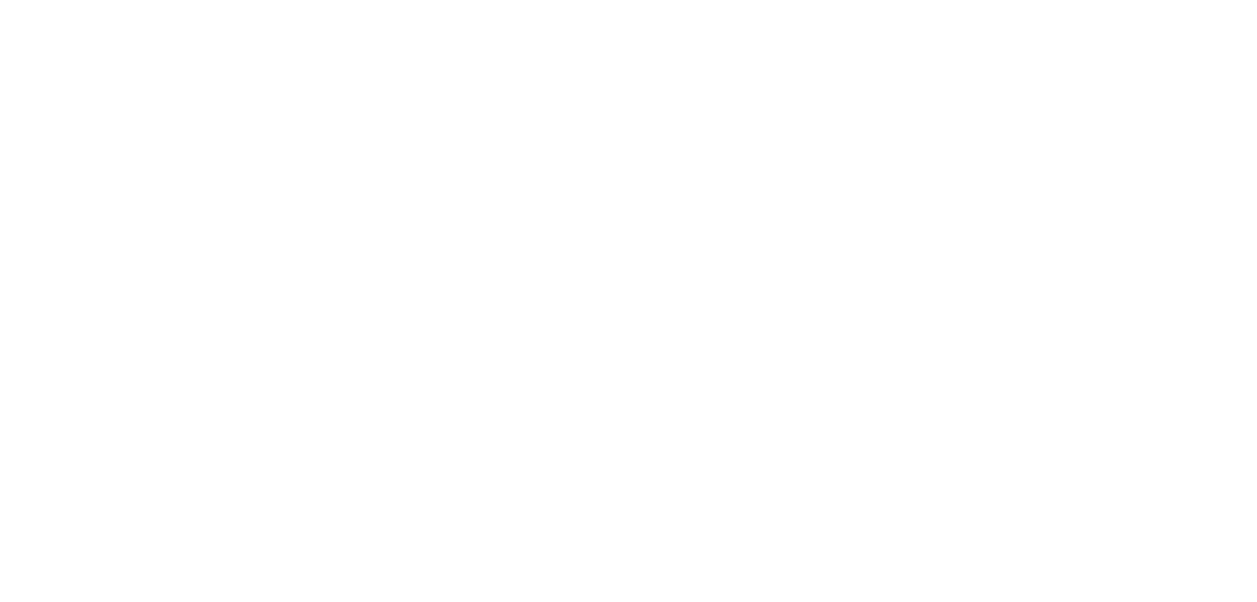 scroll, scrollTop: 0, scrollLeft: 0, axis: both 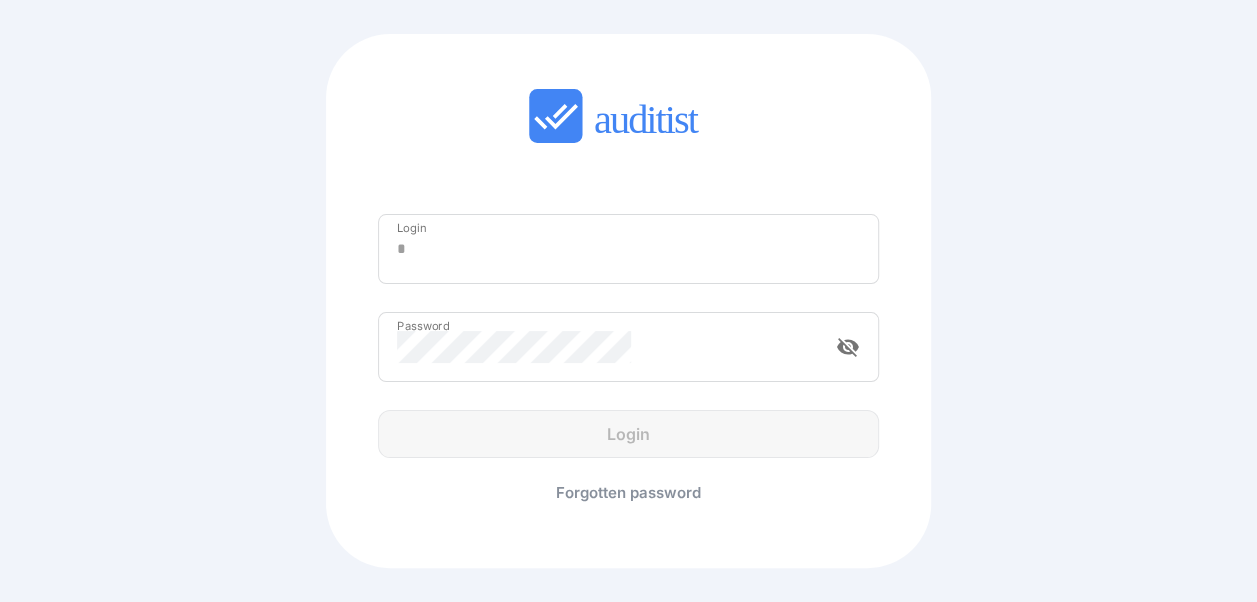 type on "**********" 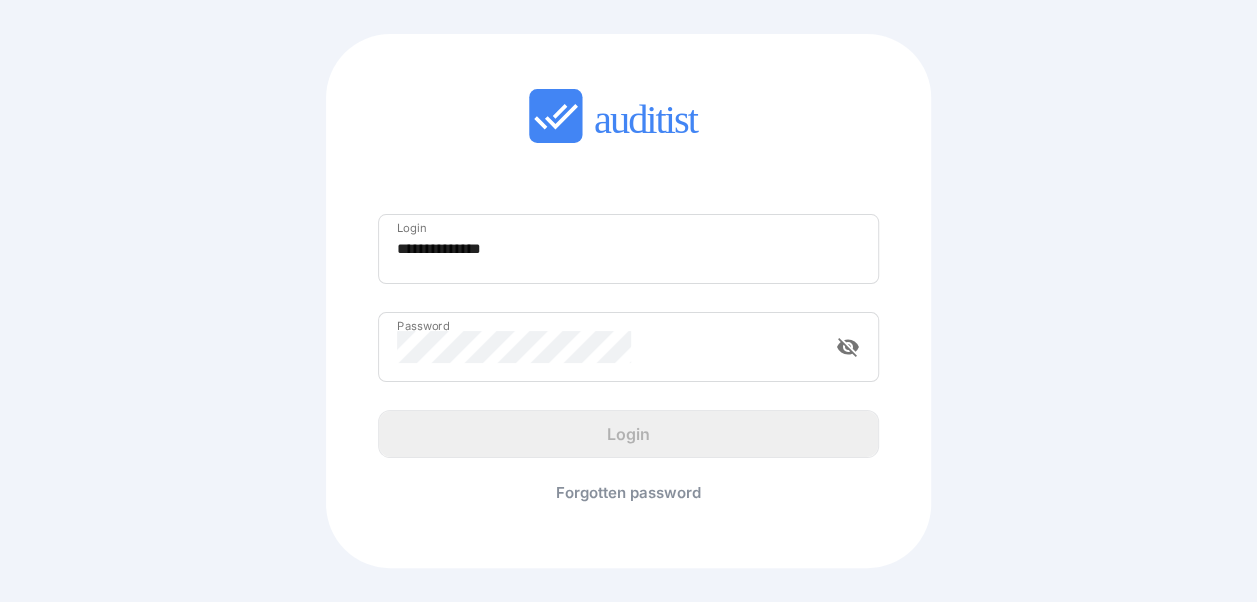 click on "Login" at bounding box center [628, 434] 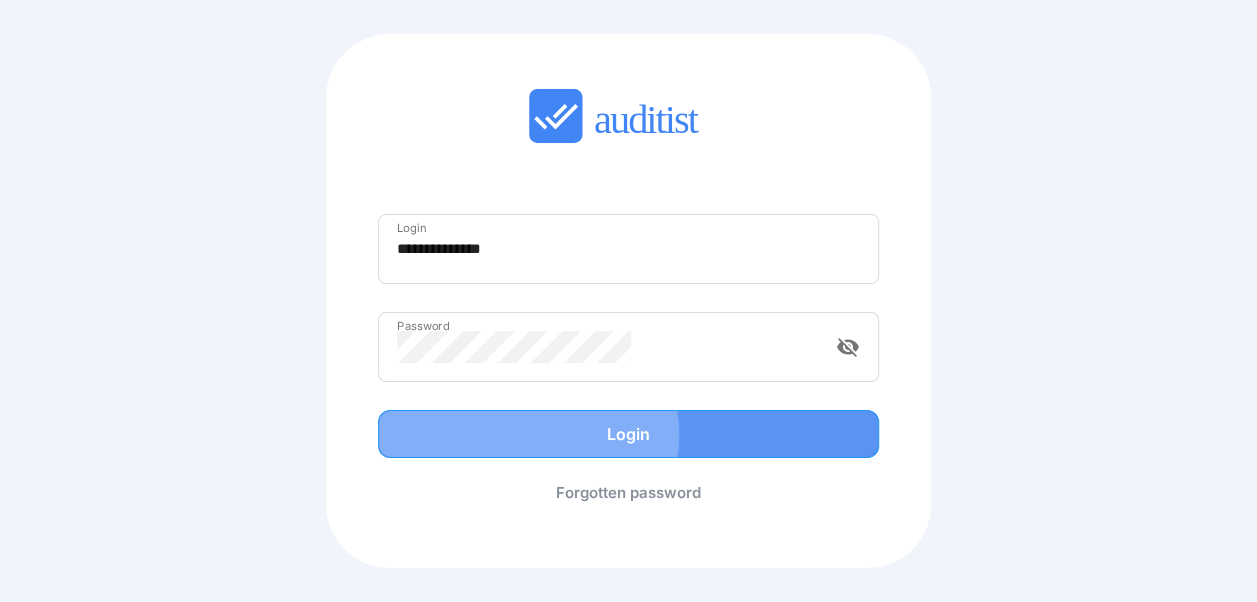 click on "Login" at bounding box center (628, 434) 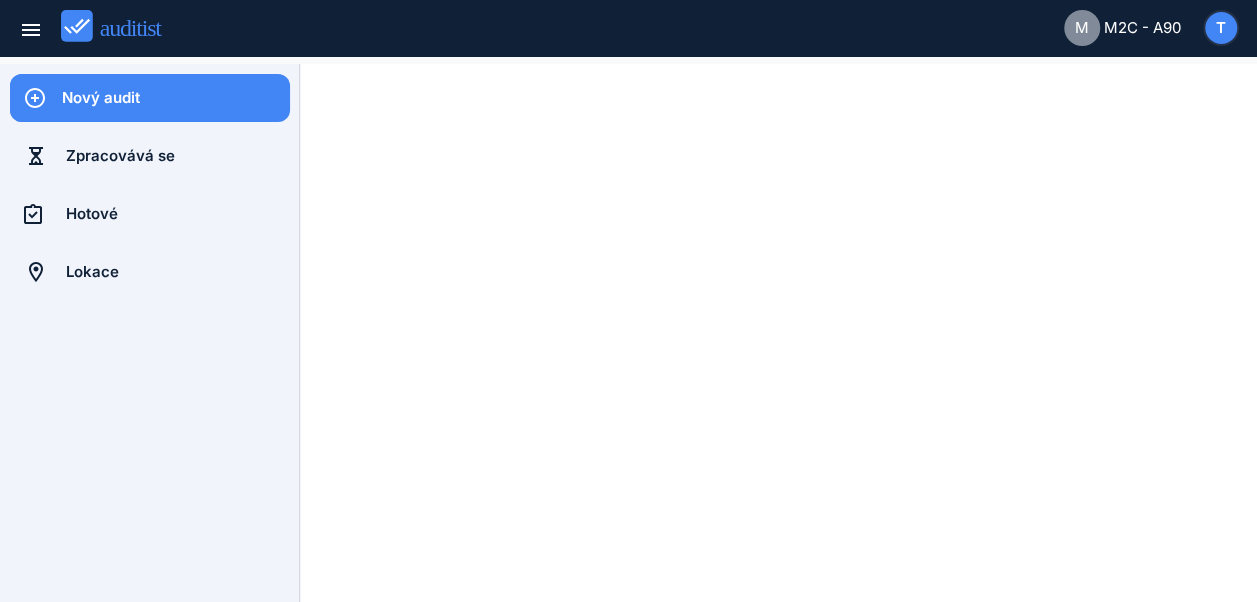 click on "Nový audit" at bounding box center [176, 98] 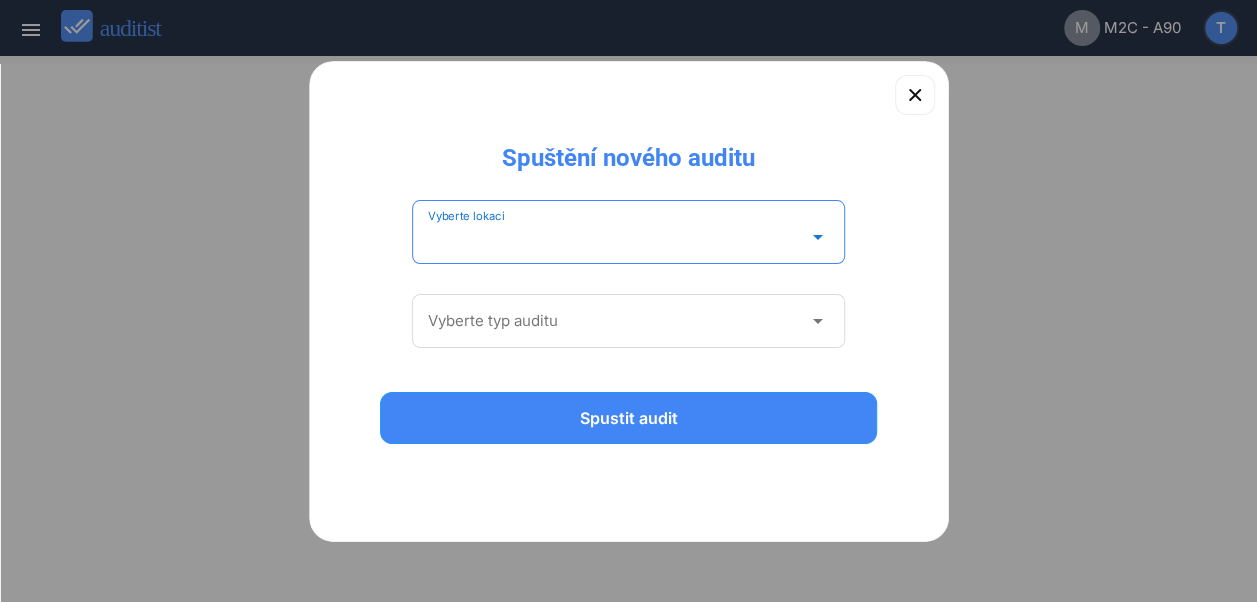 click at bounding box center [615, 237] 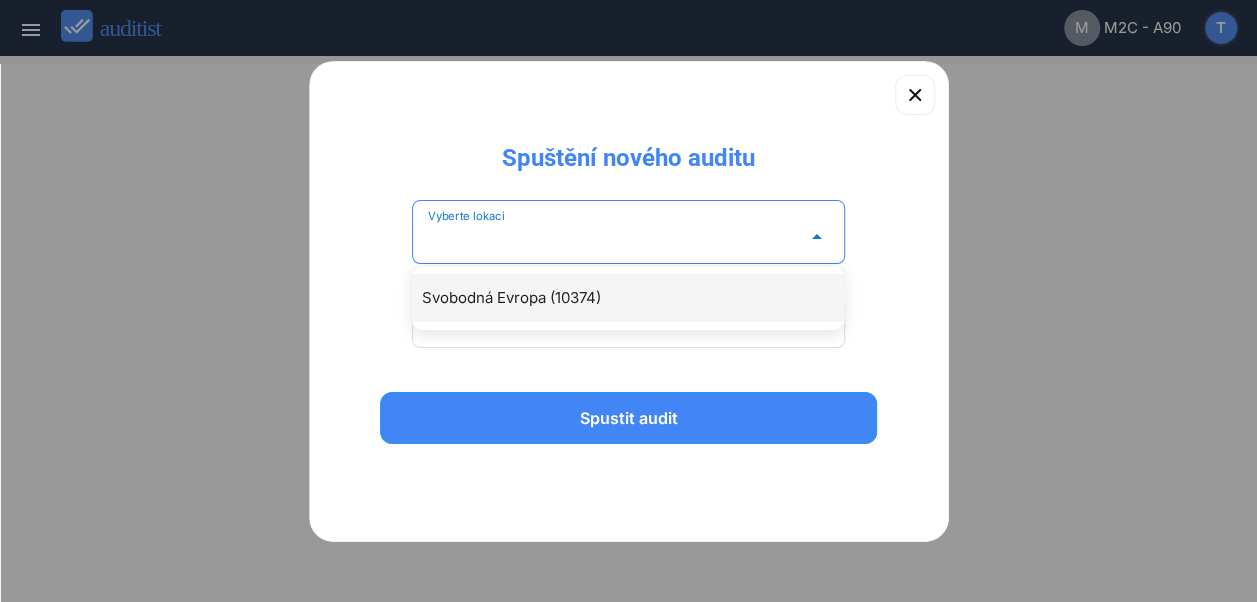 click on "Svobodná Evropa (10374)" at bounding box center [638, 298] 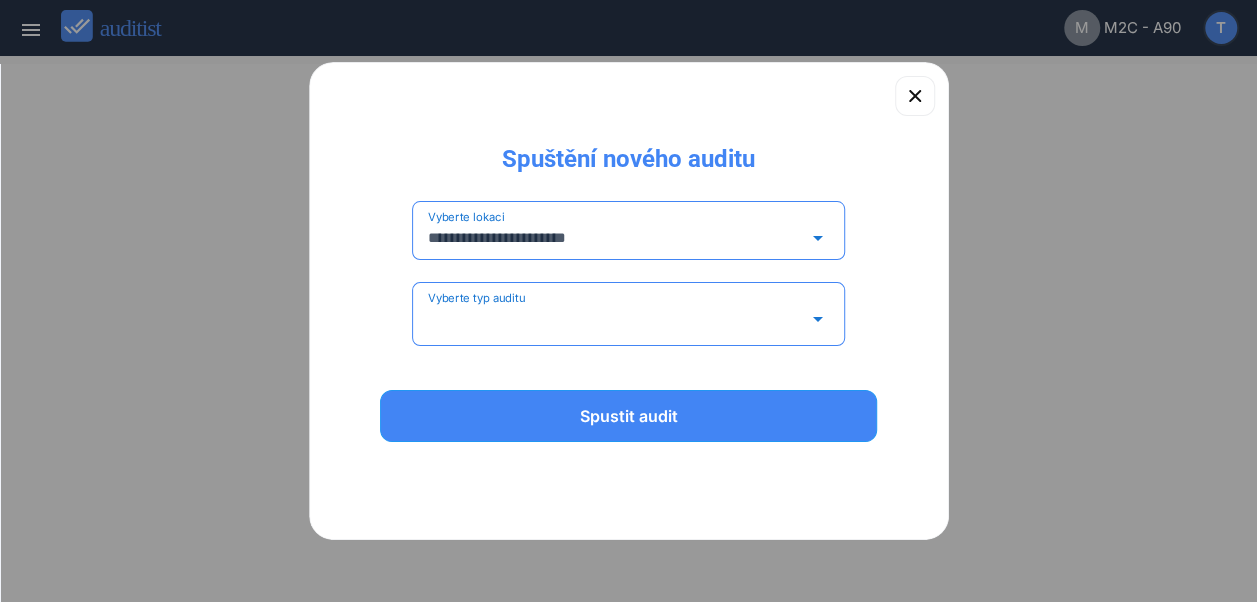 click at bounding box center (615, 319) 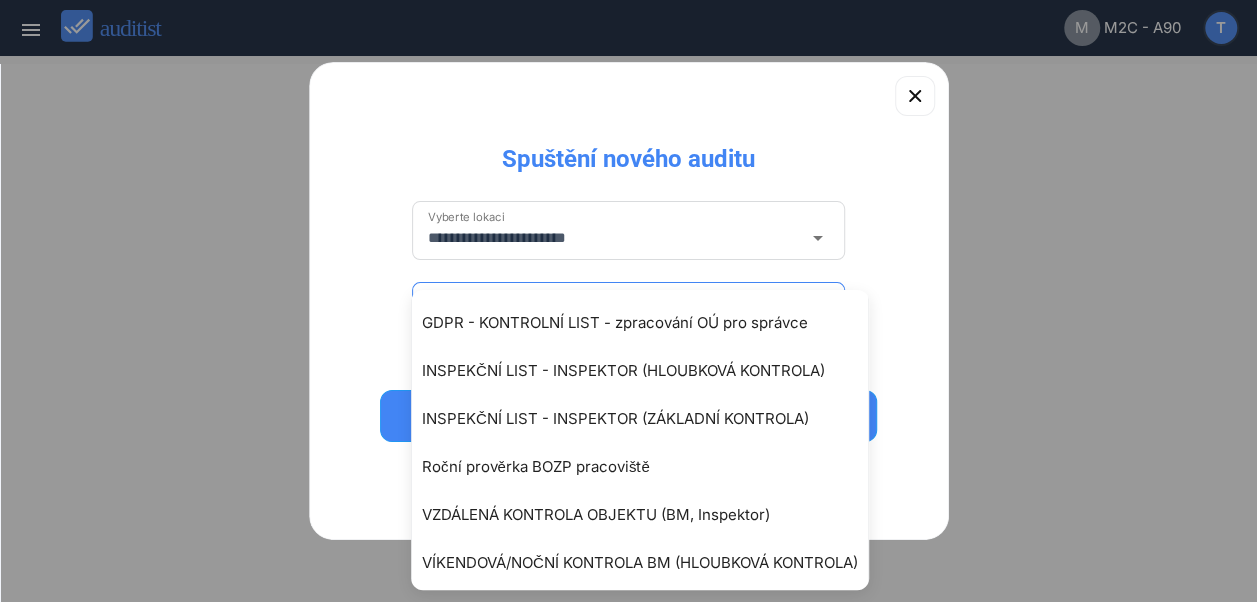 scroll, scrollTop: 149, scrollLeft: 0, axis: vertical 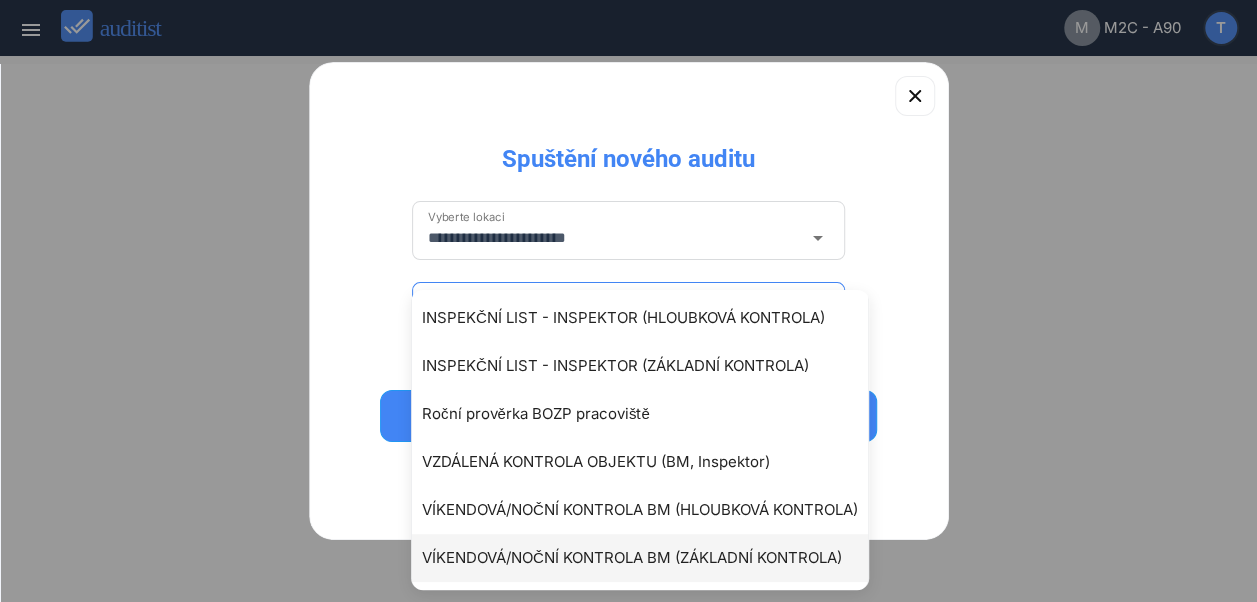 click on "VÍKENDOVÁ/NOČNÍ KONTROLA BM (ZÁKLADNÍ KONTROLA)" at bounding box center [650, 558] 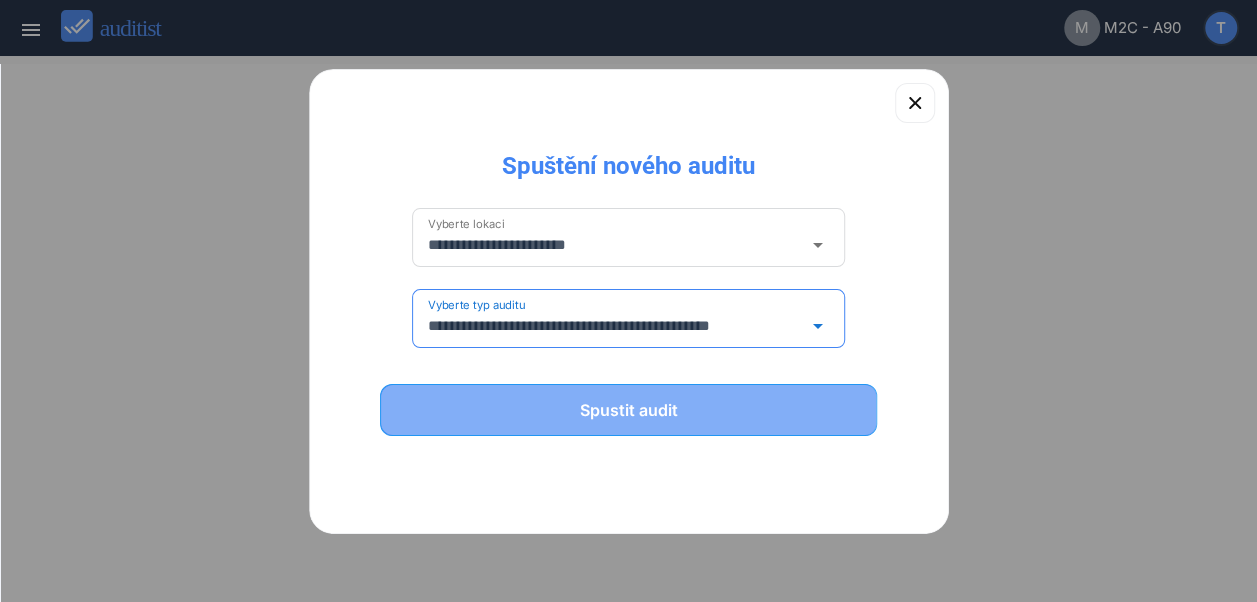 click on "Spustit audit" at bounding box center (629, 410) 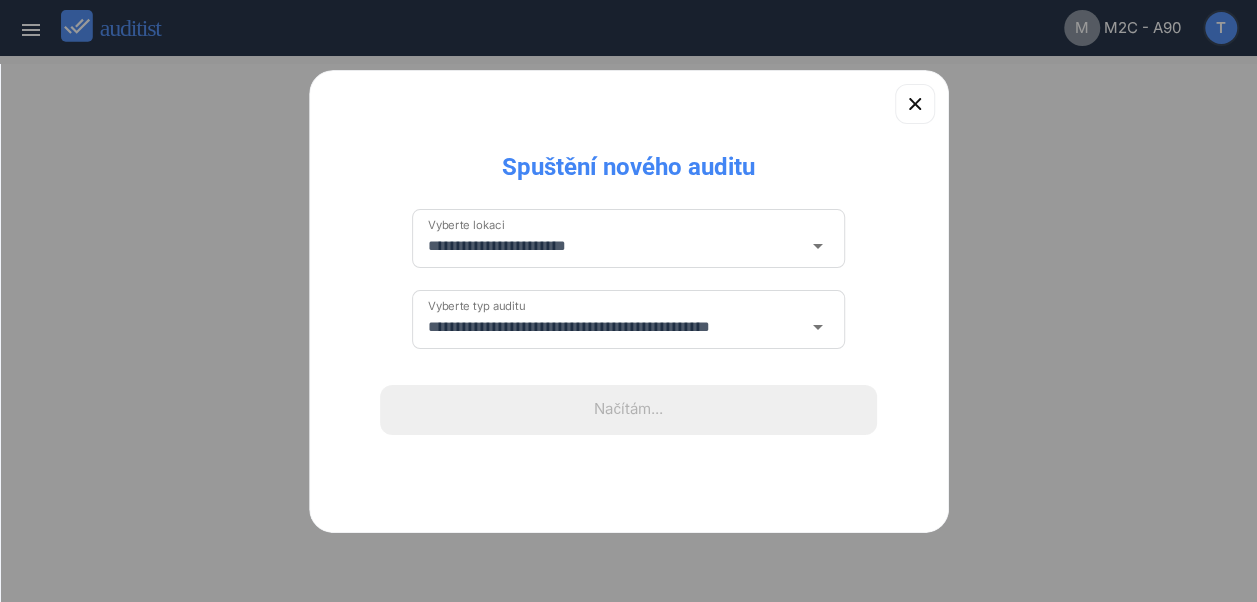 type 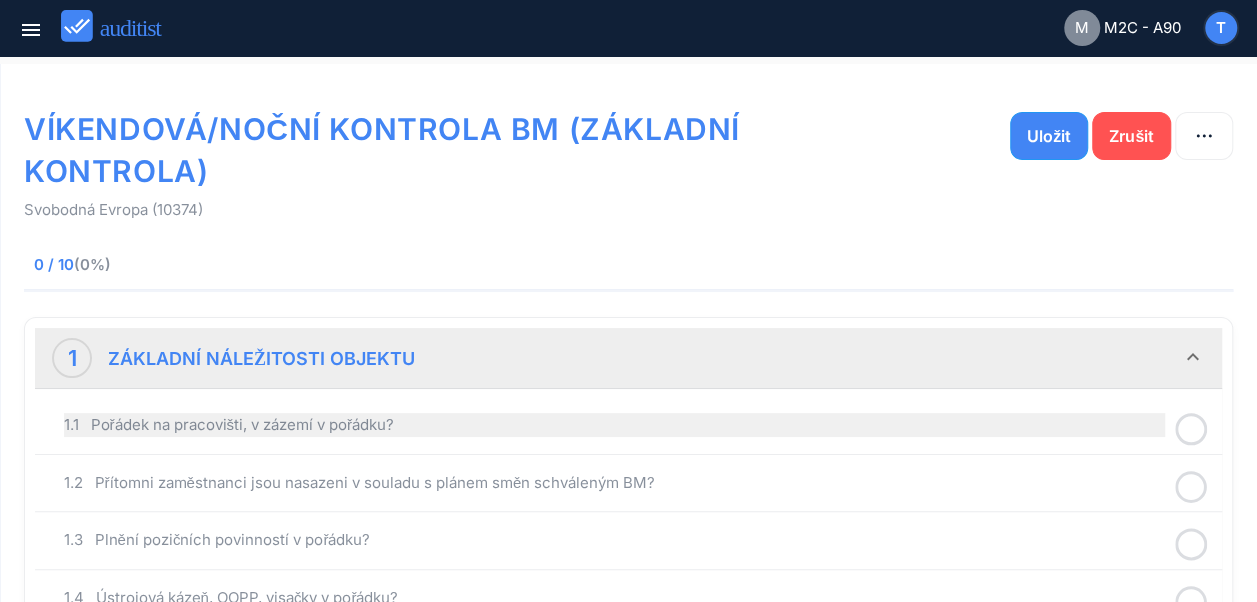 click on "1.1   Pořádek na pracovišti, v zázemí v pořádku?" at bounding box center (614, 425) 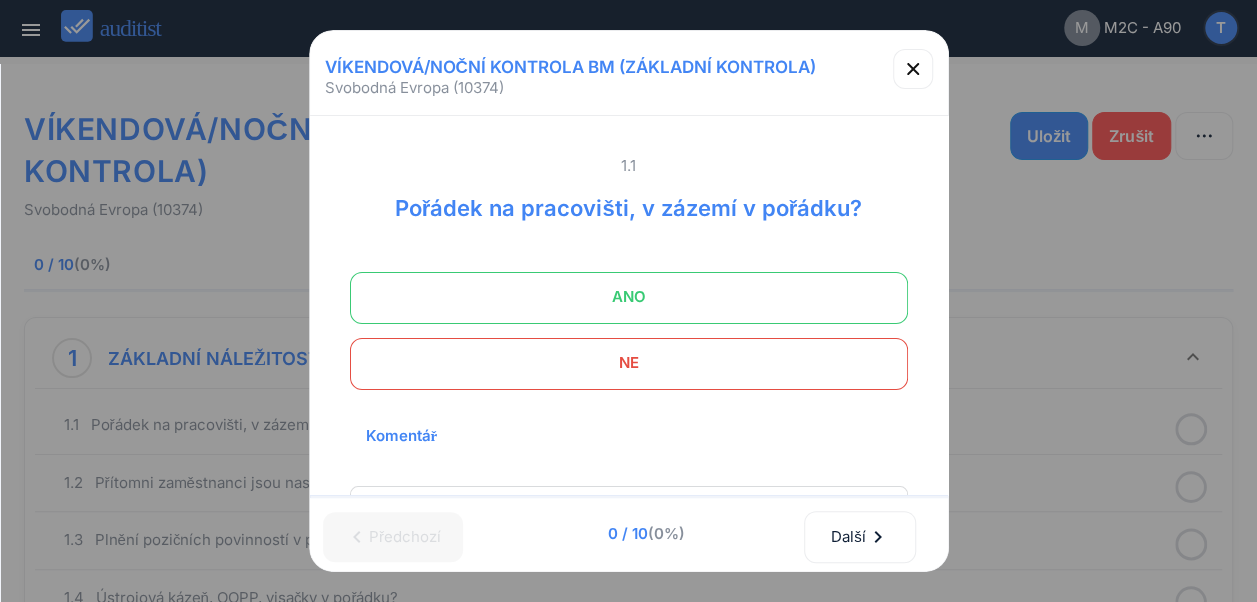 click on "ANO" at bounding box center (629, 297) 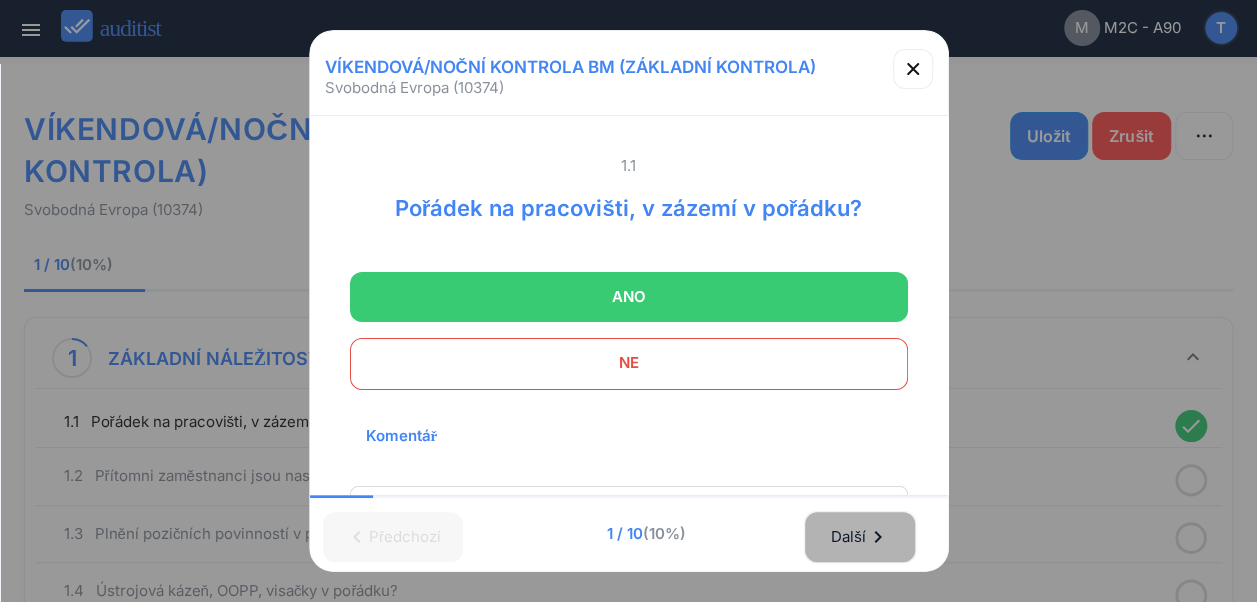 click on "Další
chevron_right" at bounding box center (860, 537) 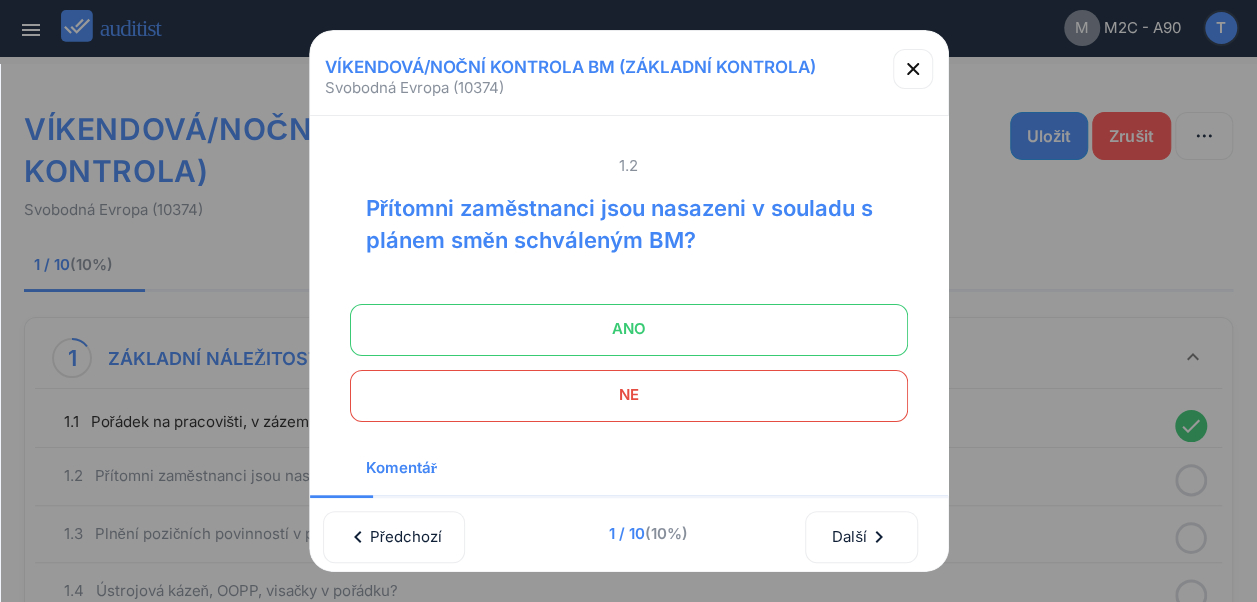 click on "ANO" at bounding box center (629, 329) 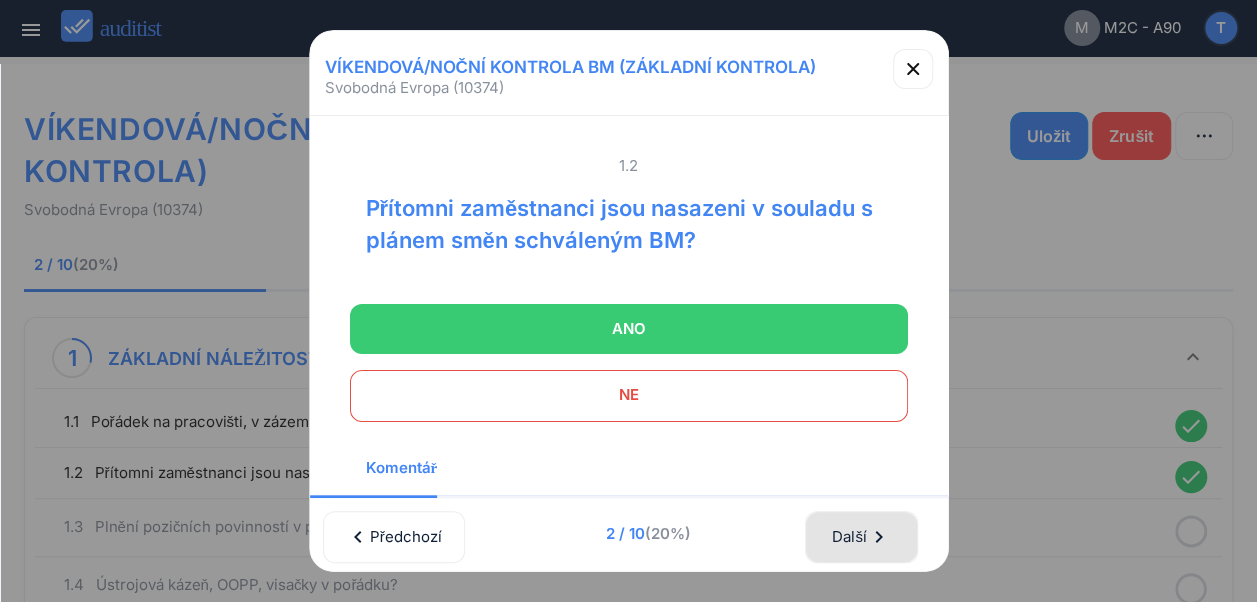 click on "Další
chevron_right" at bounding box center (861, 537) 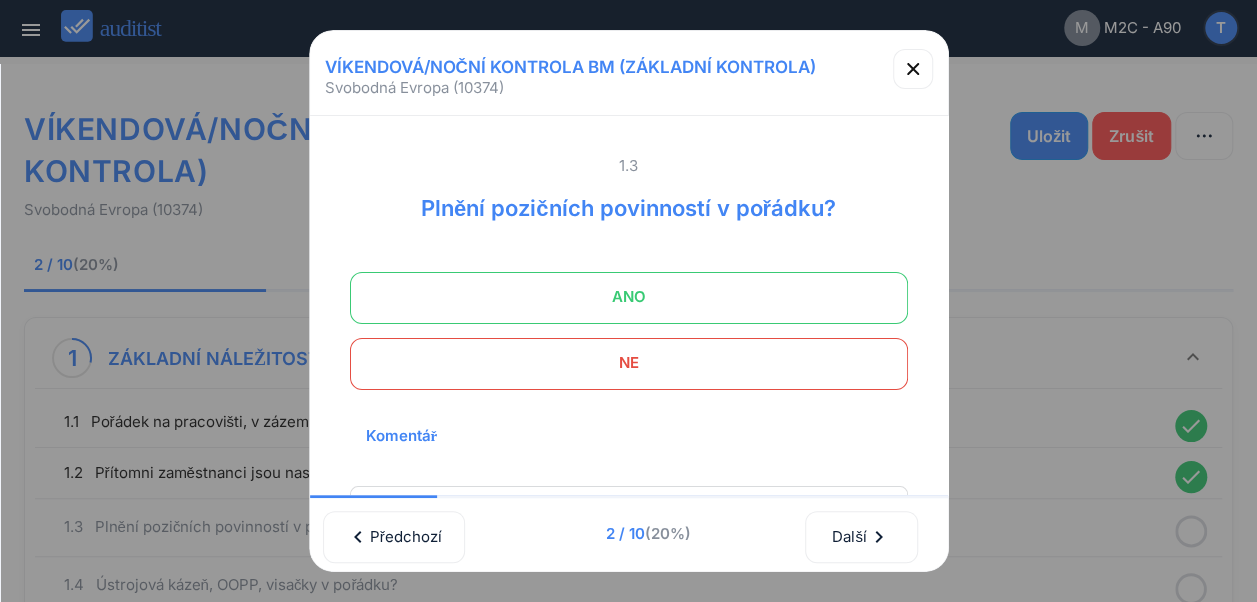 click on "ANO" at bounding box center (629, 297) 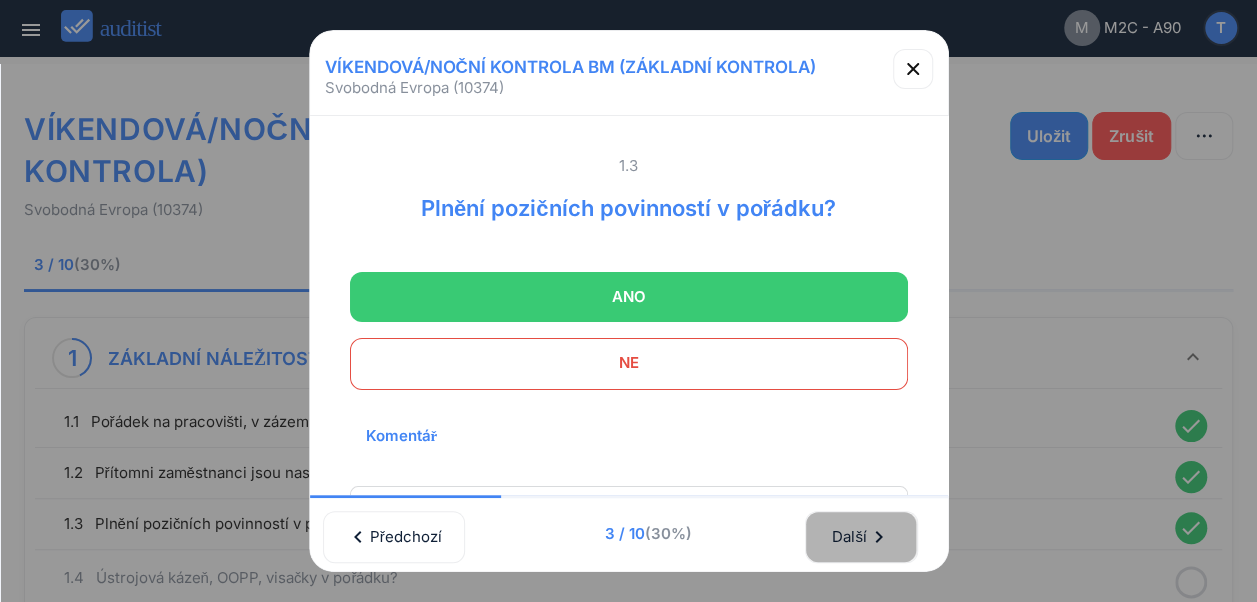 click on "Další
chevron_right" at bounding box center (861, 537) 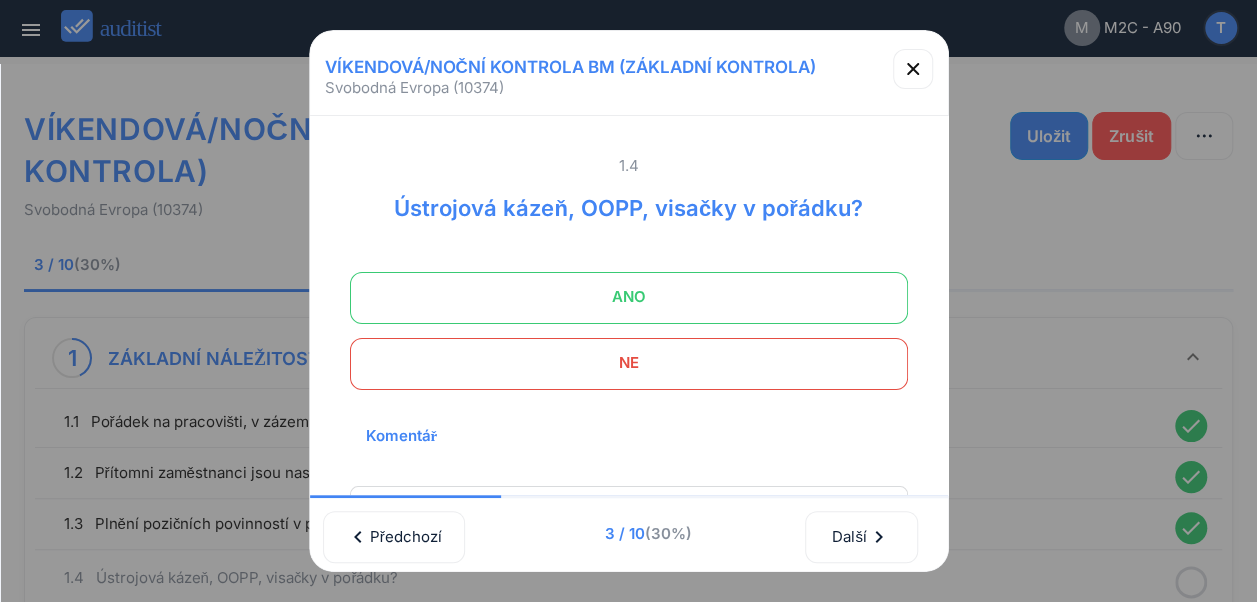 click on "ANO" at bounding box center [629, 297] 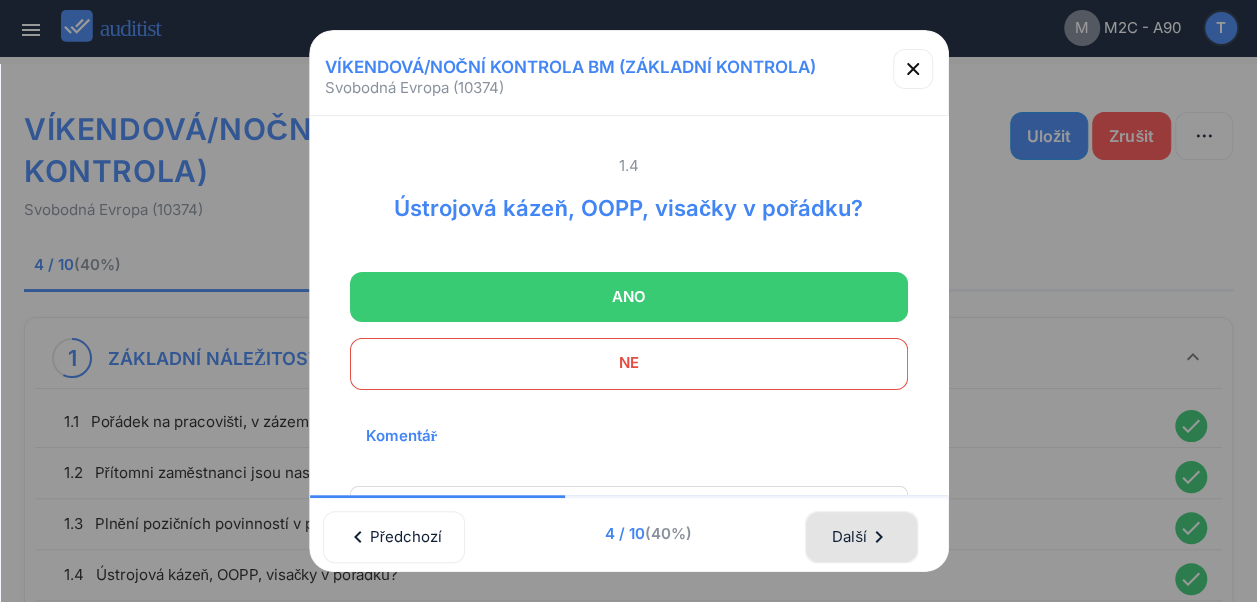 click on "Další
chevron_right" at bounding box center [861, 537] 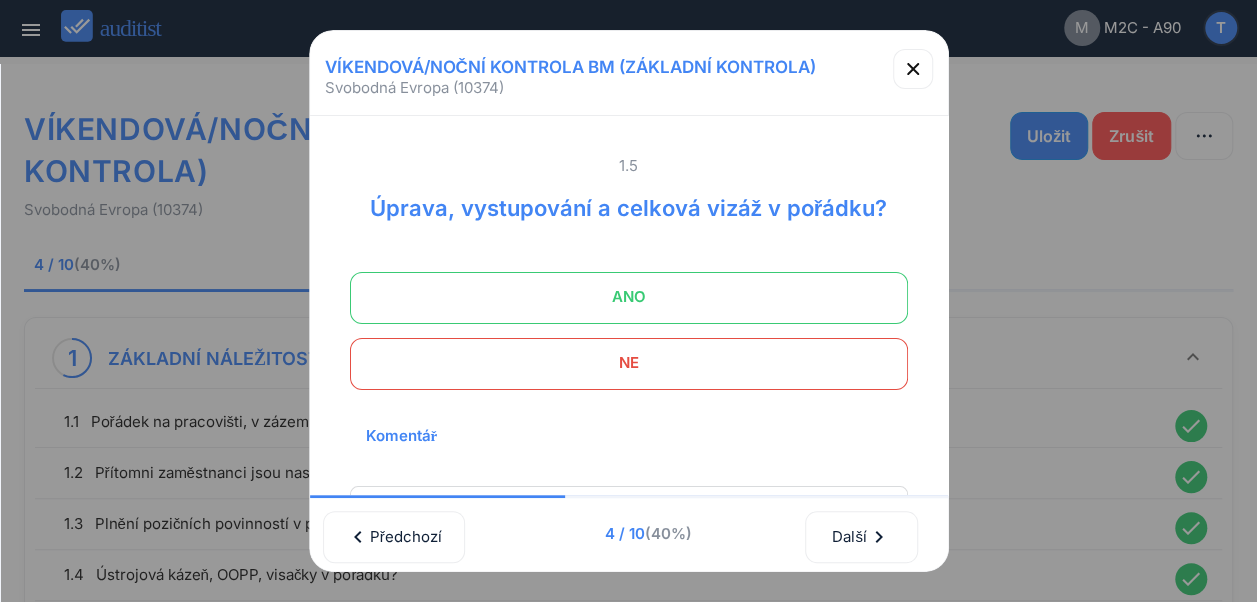 click on "ANO" at bounding box center (629, 297) 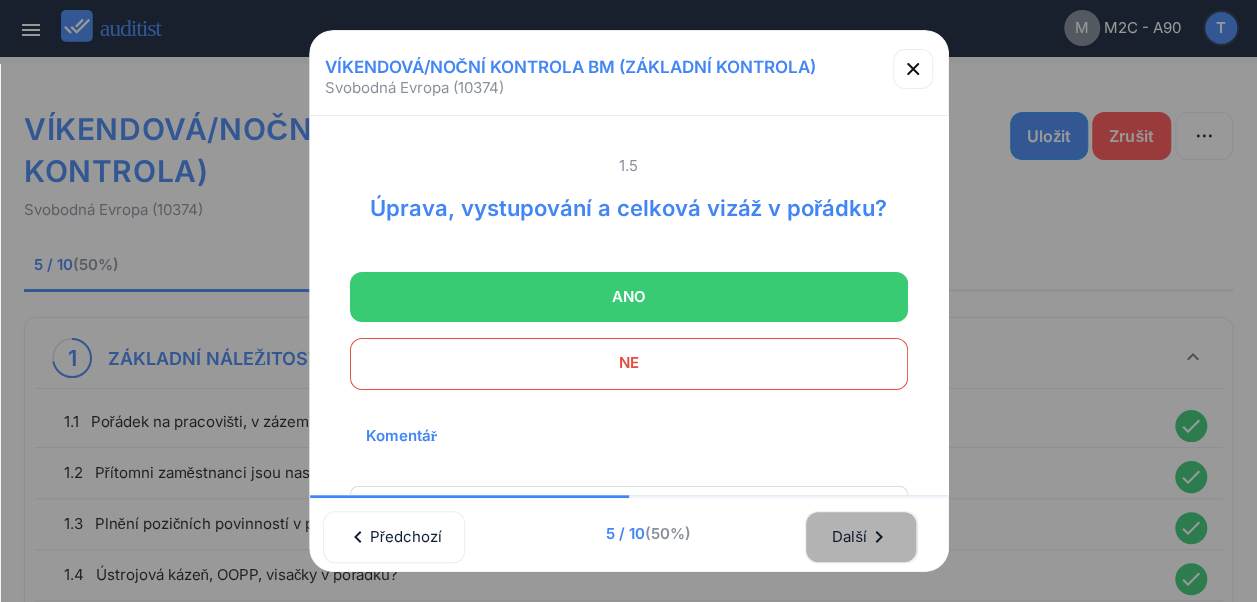 click on "Další
chevron_right" at bounding box center (861, 537) 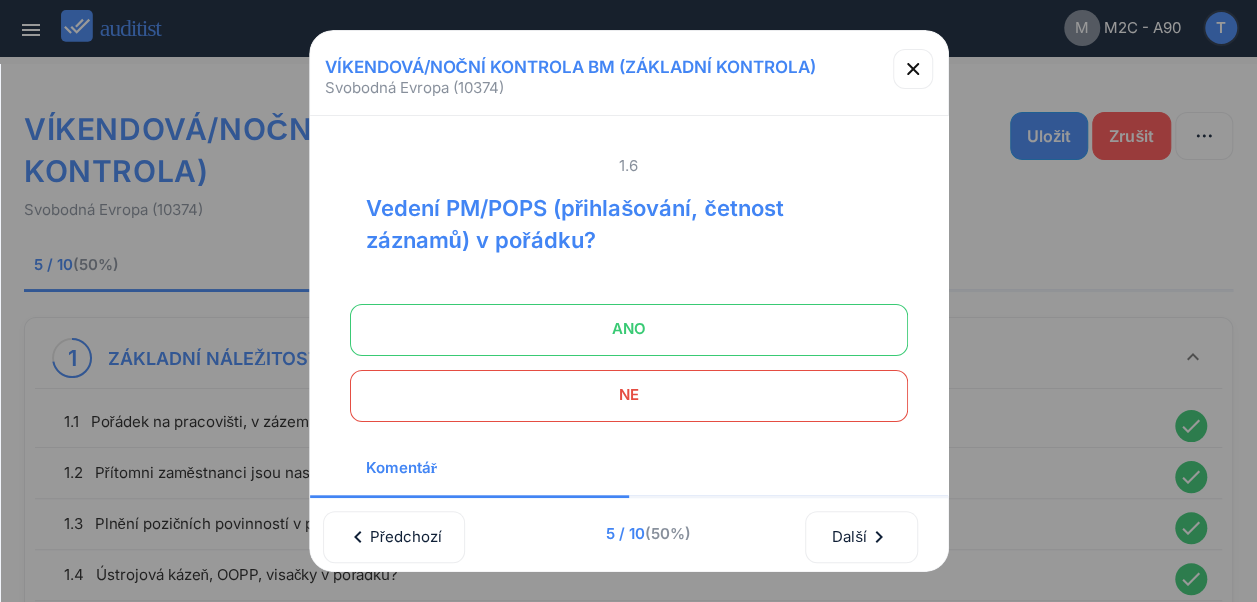 click on "ANO" at bounding box center [629, 329] 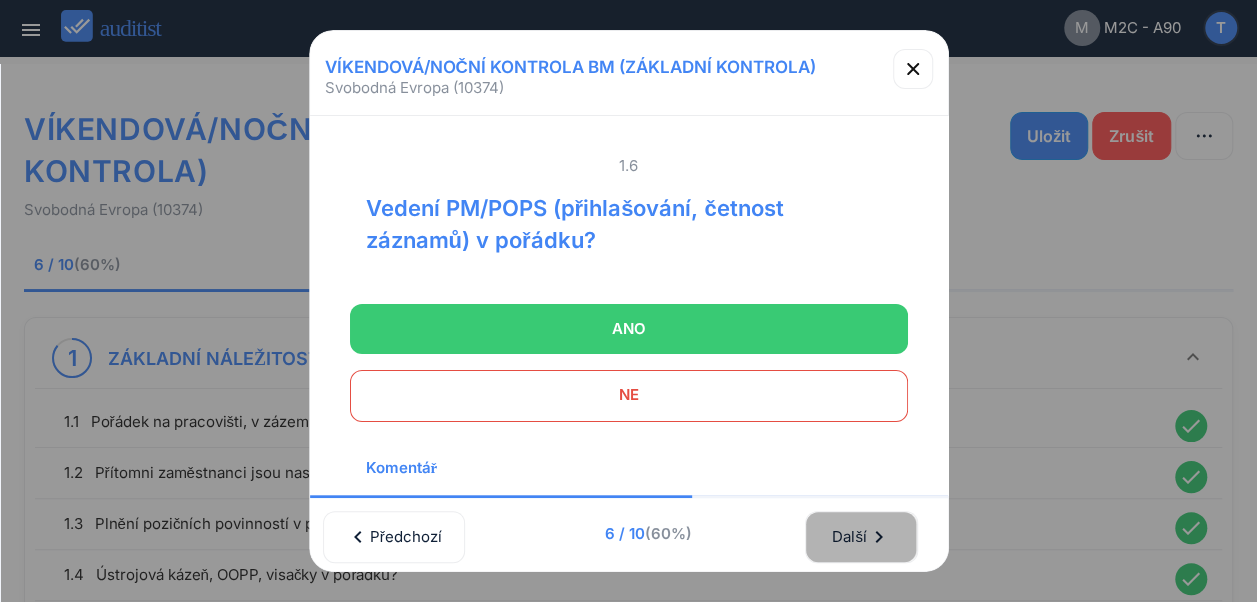 click on "Další
chevron_right" at bounding box center [861, 537] 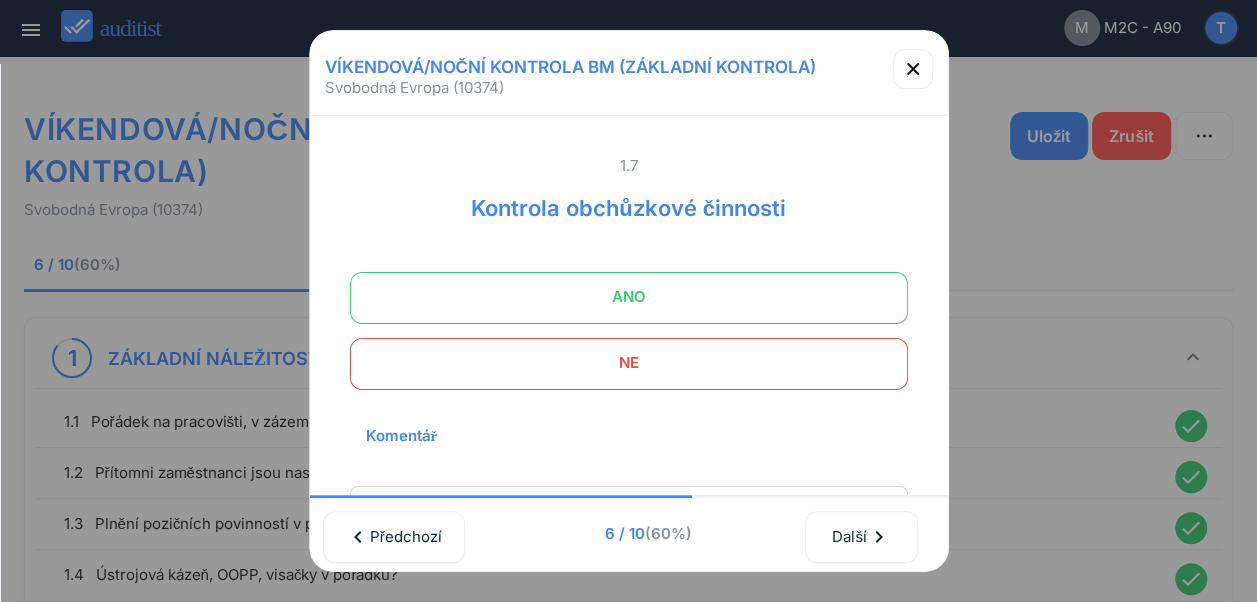 click on "ANO" at bounding box center [629, 297] 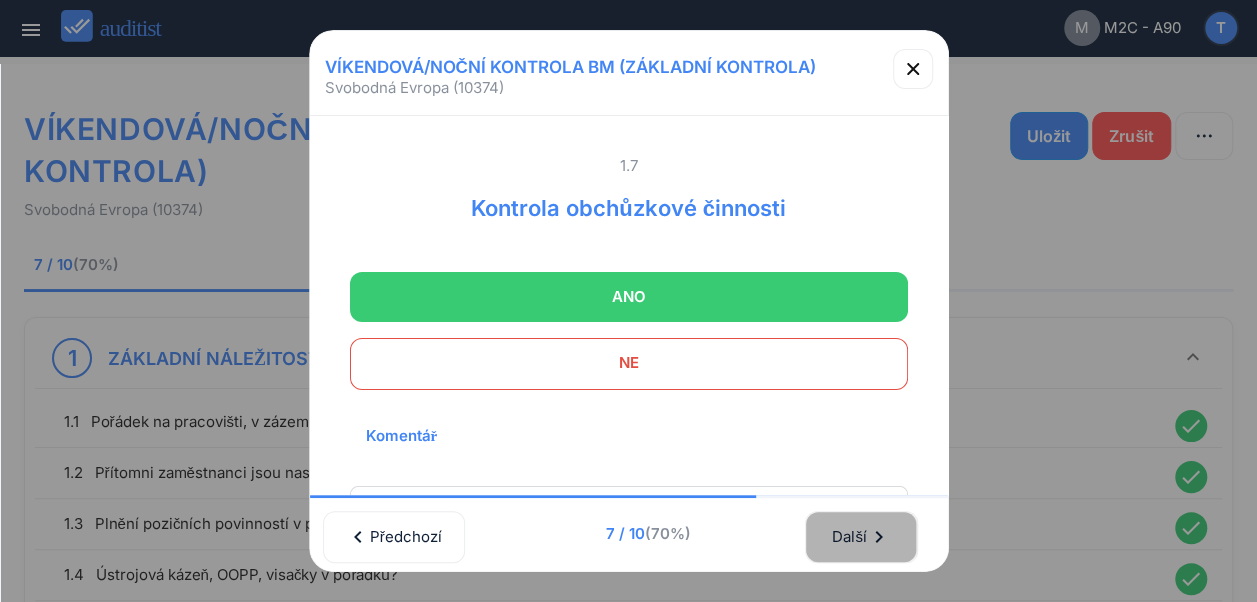 click on "Další
chevron_right" at bounding box center [861, 537] 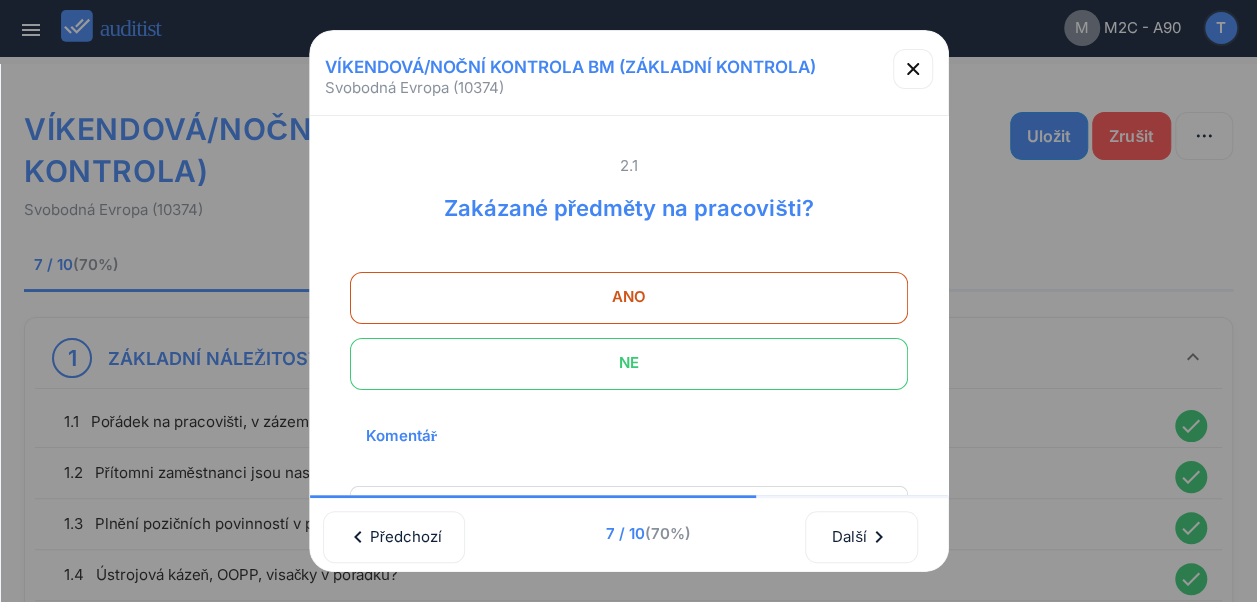 click on "NE" at bounding box center (629, 363) 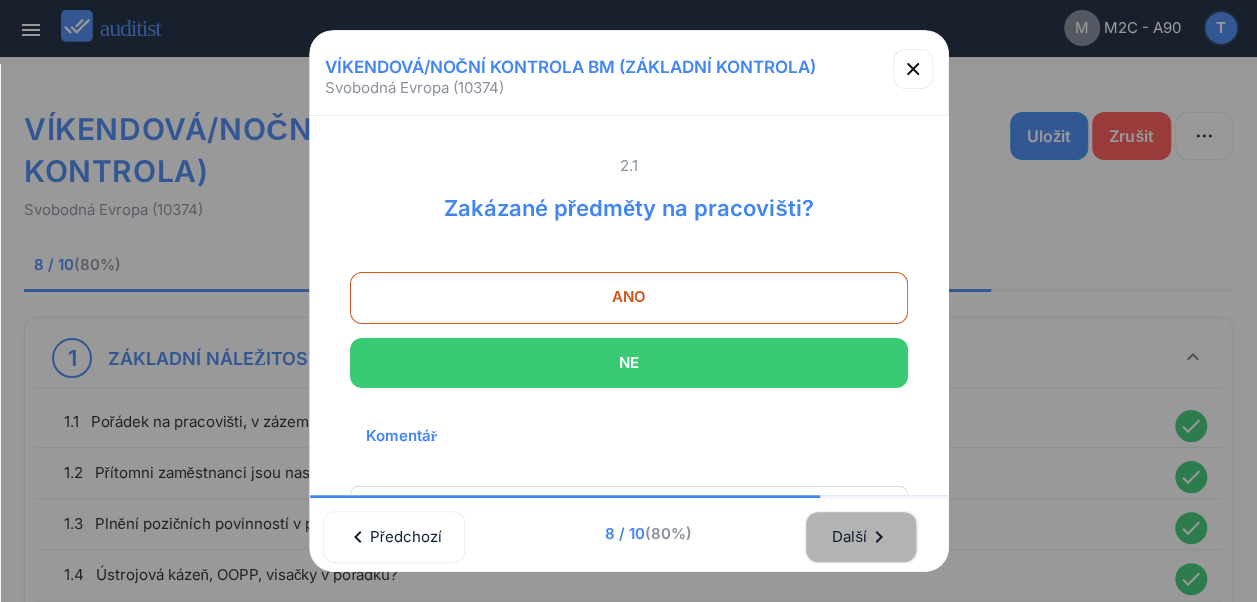 click on "Další
chevron_right" at bounding box center [861, 537] 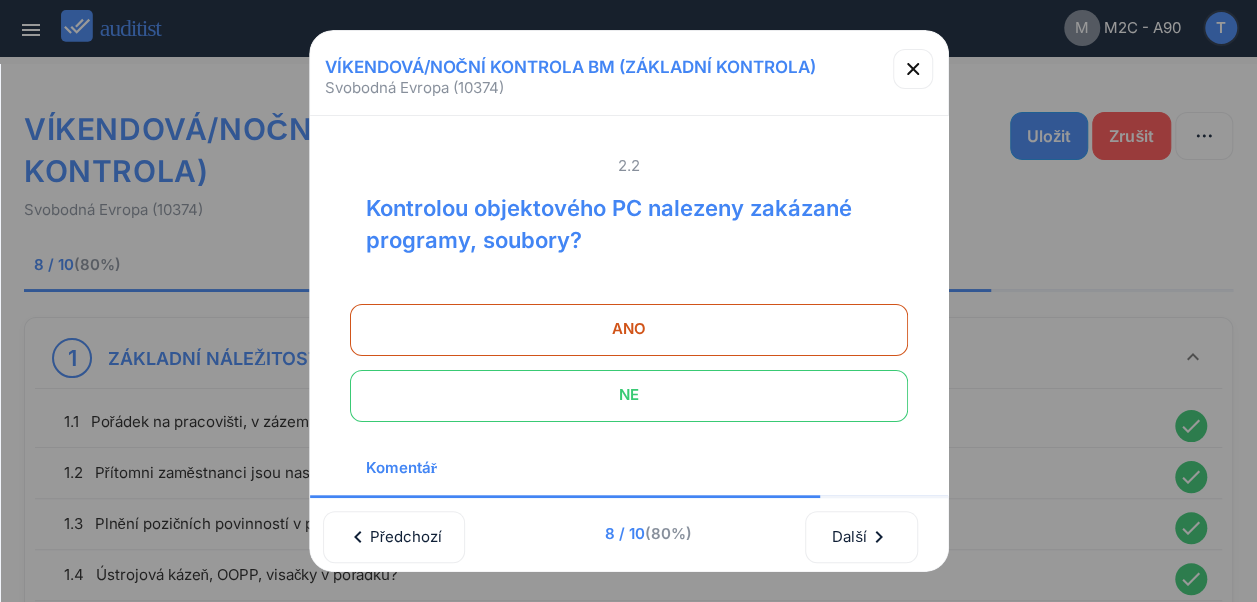 click on "NE" at bounding box center [629, 395] 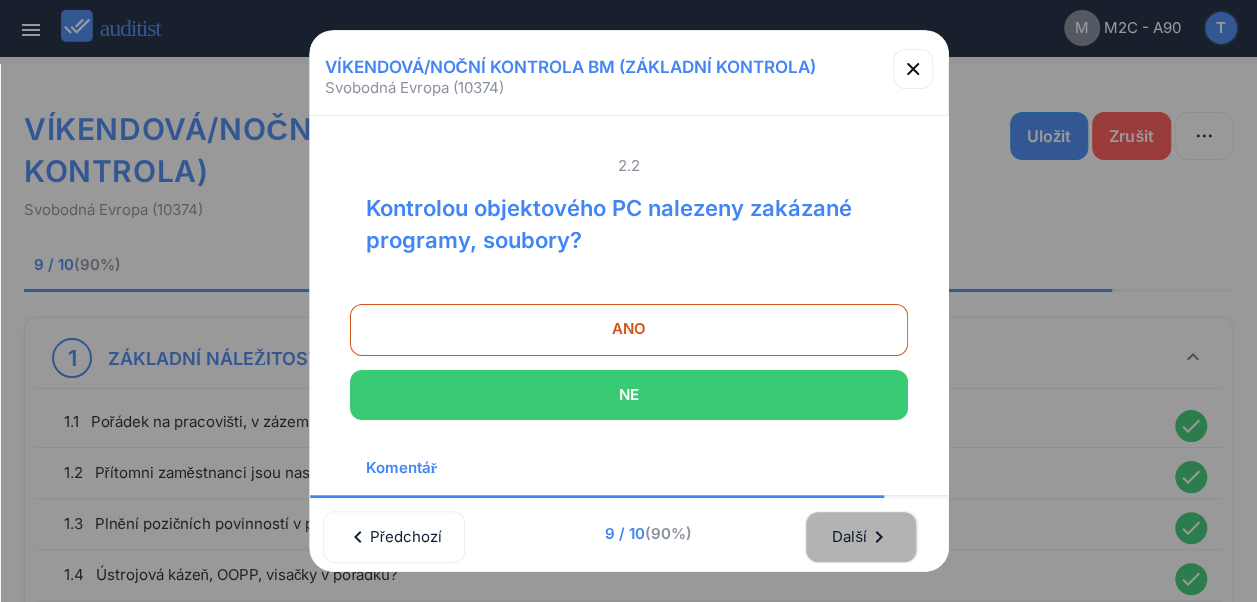 click on "Další
chevron_right" at bounding box center [861, 537] 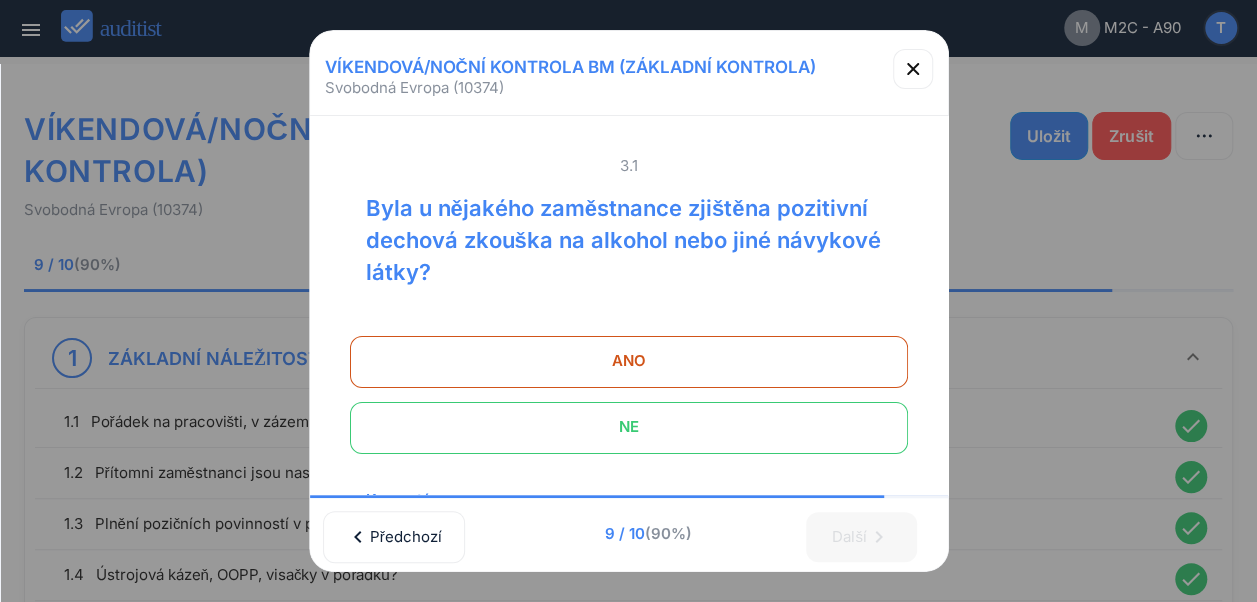click on "NE" at bounding box center [629, 427] 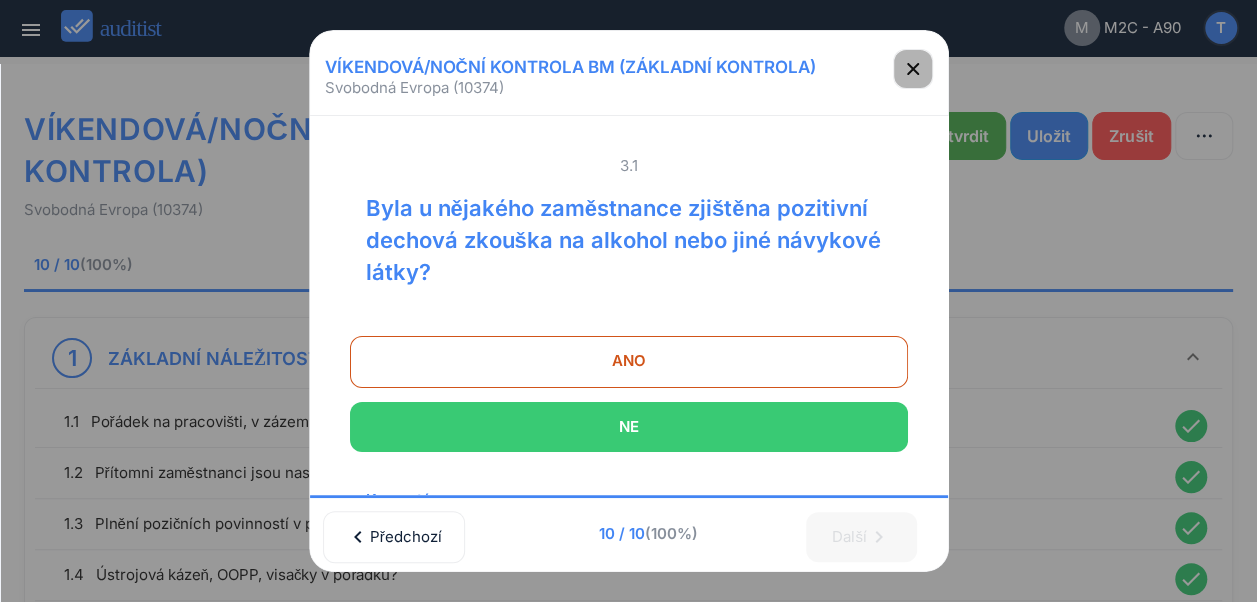 click 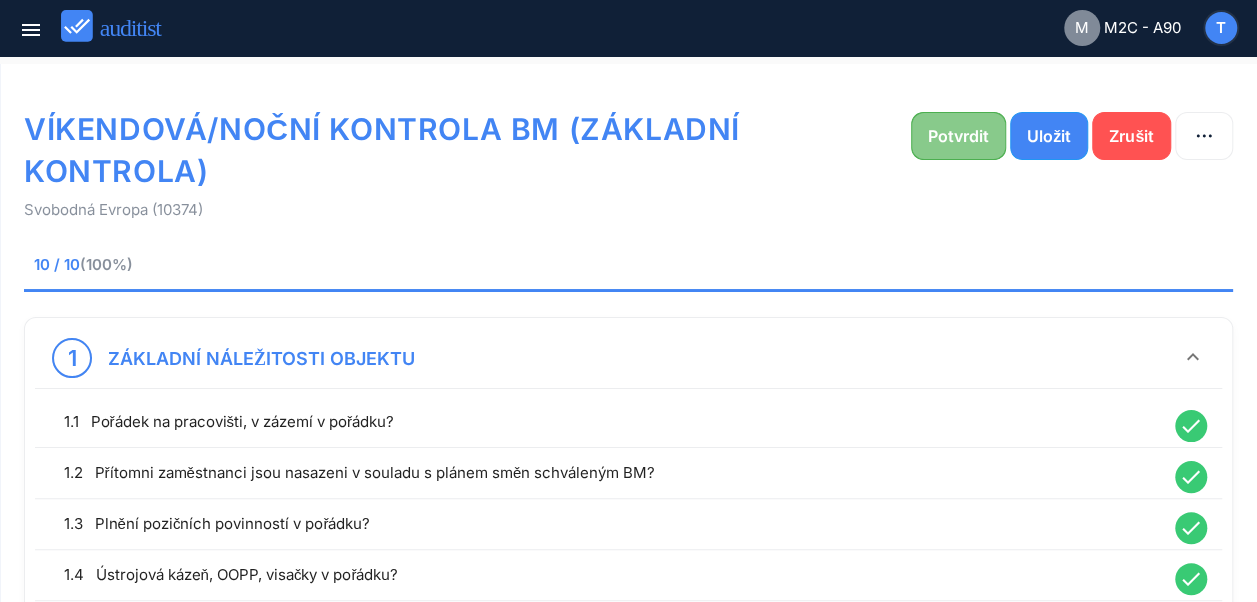 click on "Potvrdit" at bounding box center (958, 136) 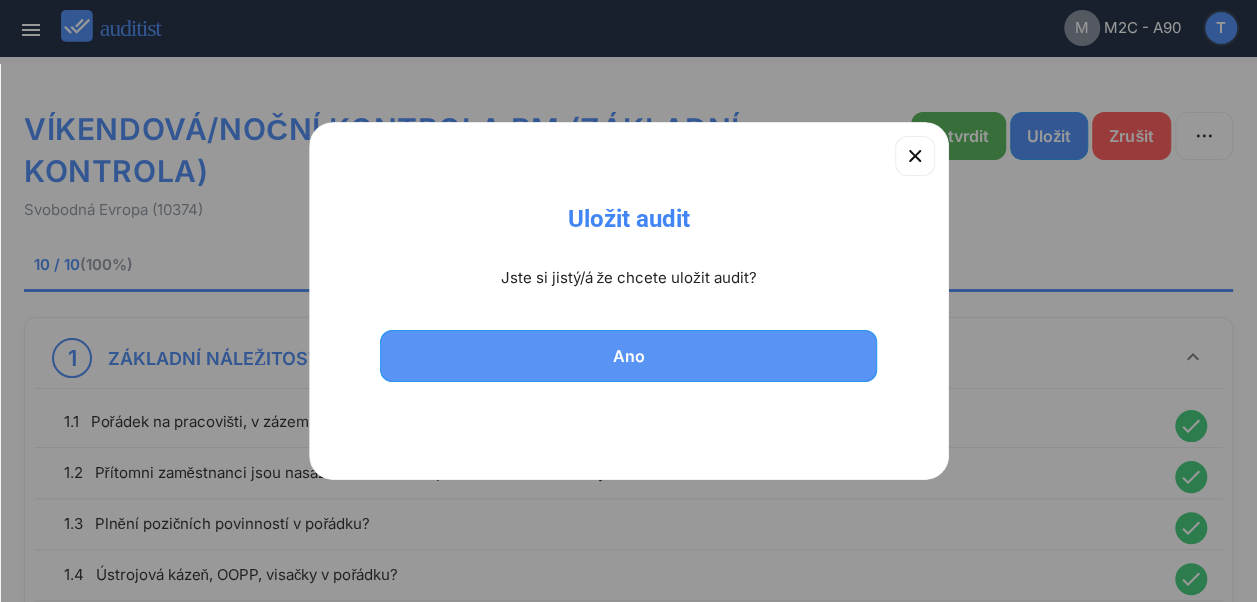 click on "Ano" at bounding box center (629, 356) 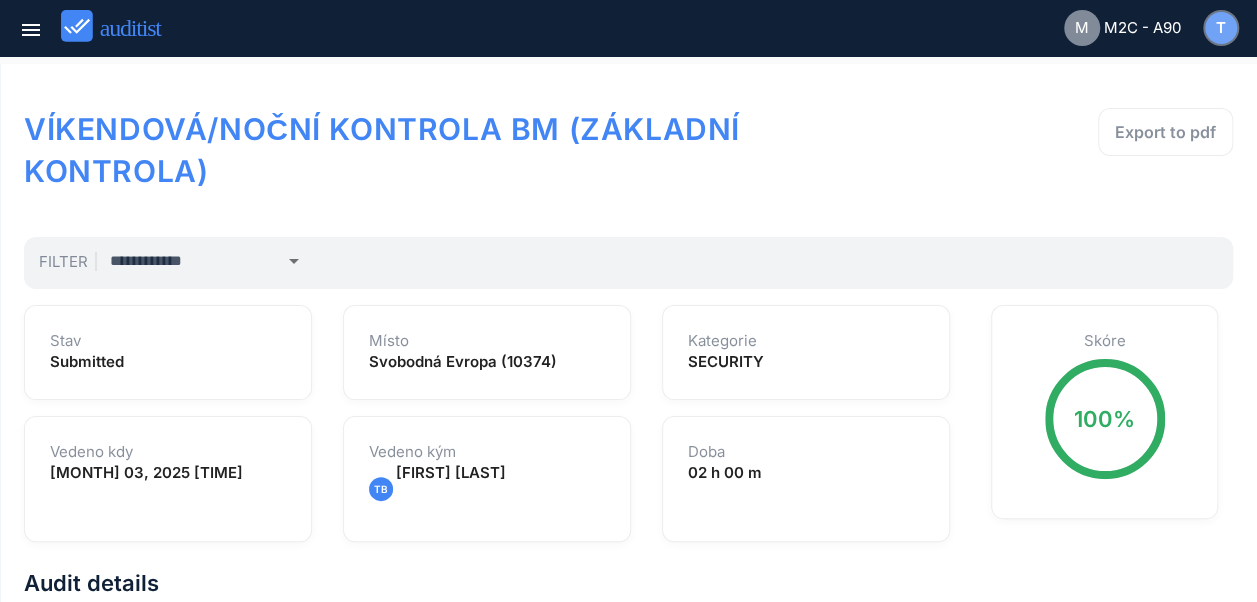 click on "T" at bounding box center (1221, 28) 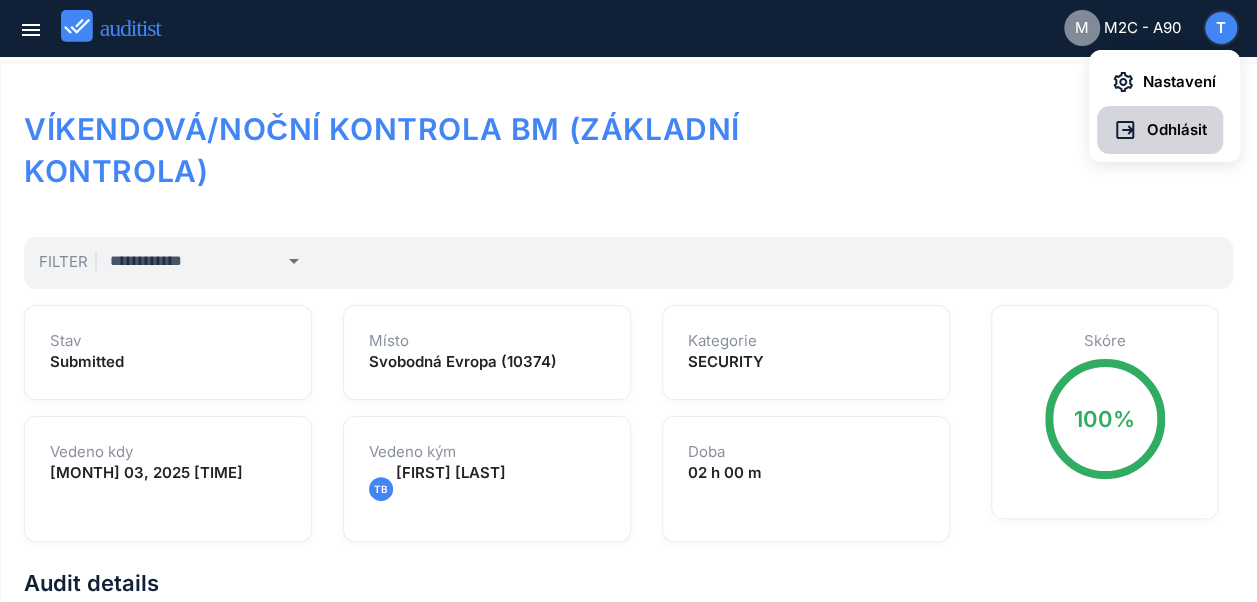 click on "Odhlásit" at bounding box center (1172, 130) 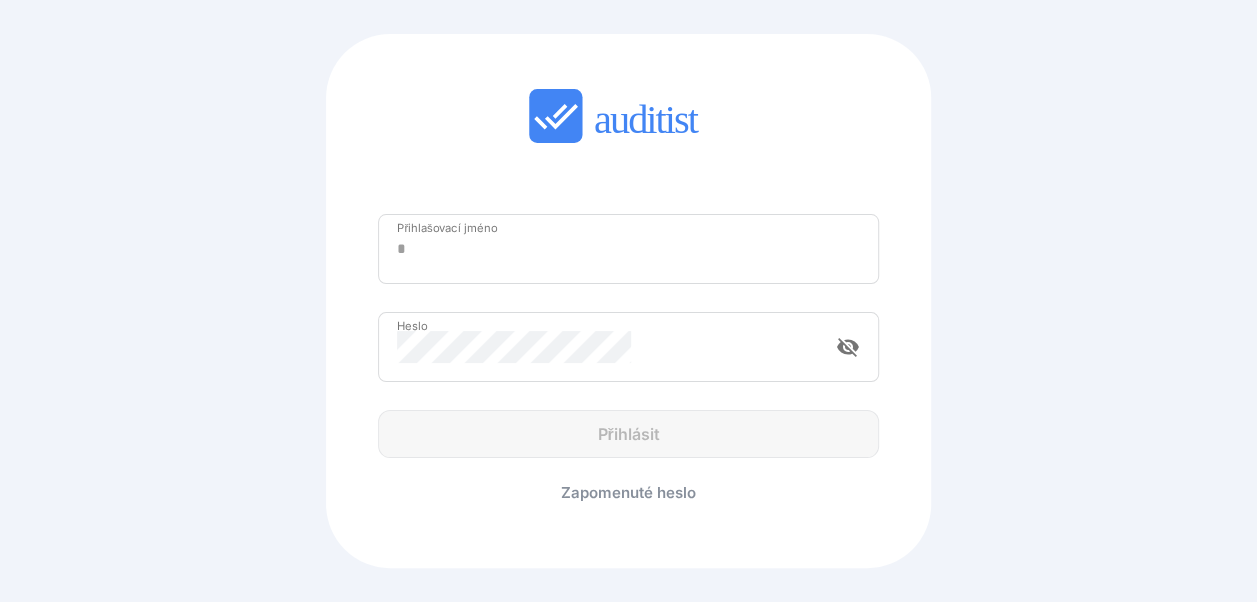 type on "**********" 